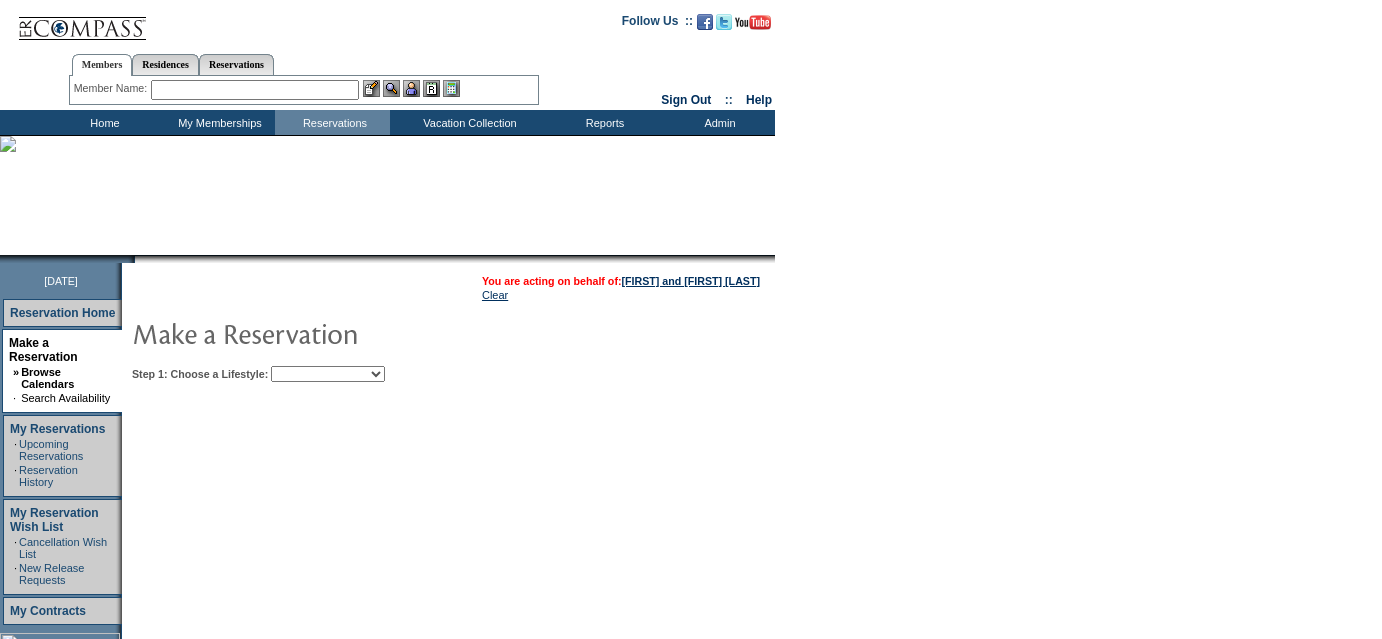 scroll, scrollTop: 0, scrollLeft: 0, axis: both 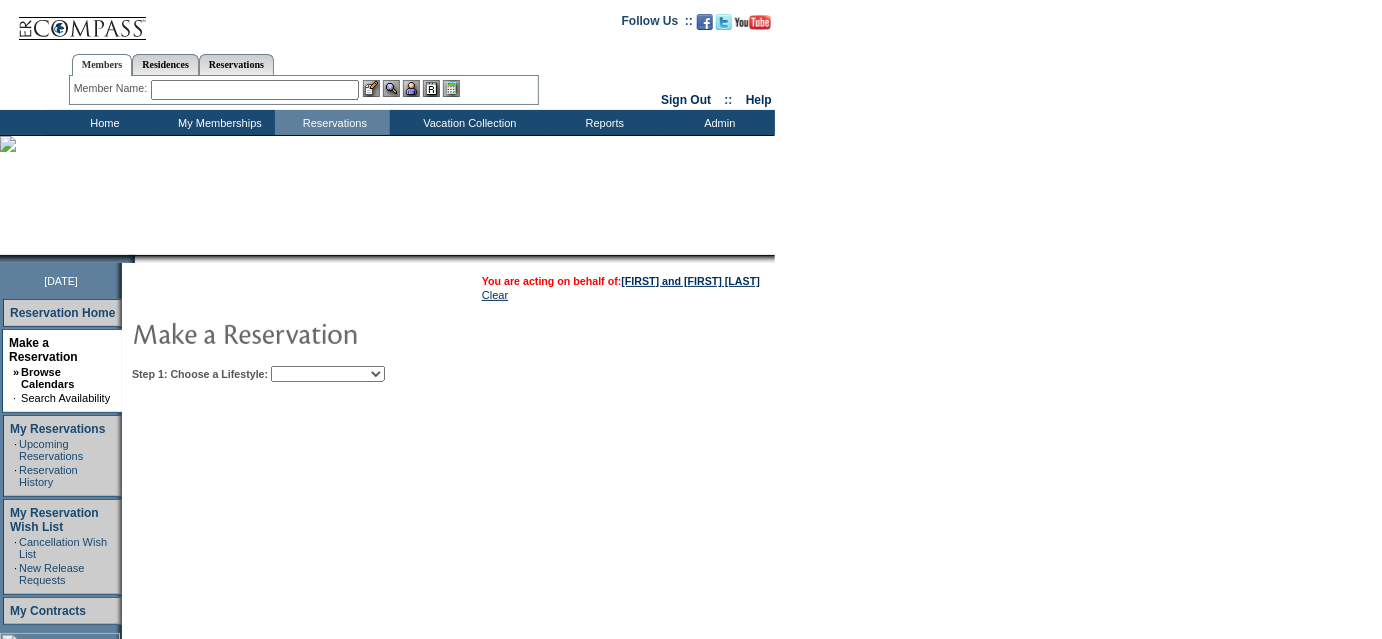 click on "Beach
Leisure
Metropolitan
Mountain
OIAL for Adventure
OIAL for Couples
OIAL for Families
Once in a Lifetime" at bounding box center (328, 374) 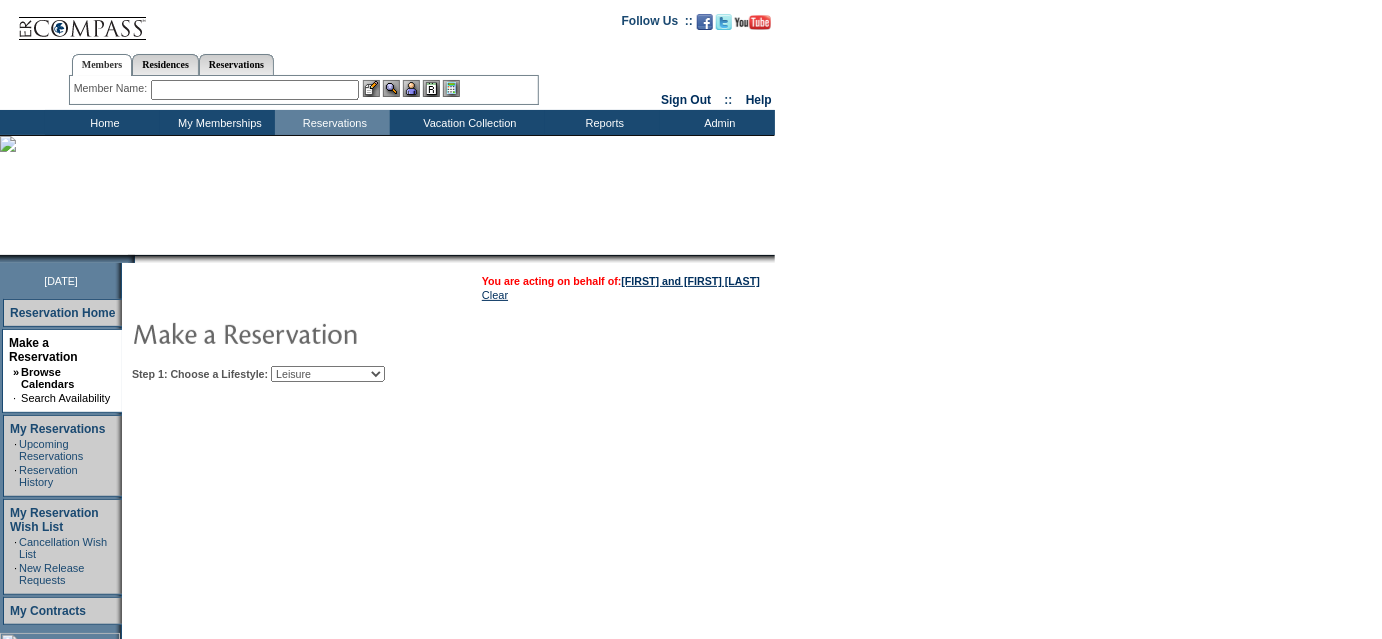 click on "Beach
Leisure
Metropolitan
Mountain
OIAL for Adventure
OIAL for Couples
OIAL for Families
Once in a Lifetime" at bounding box center [328, 374] 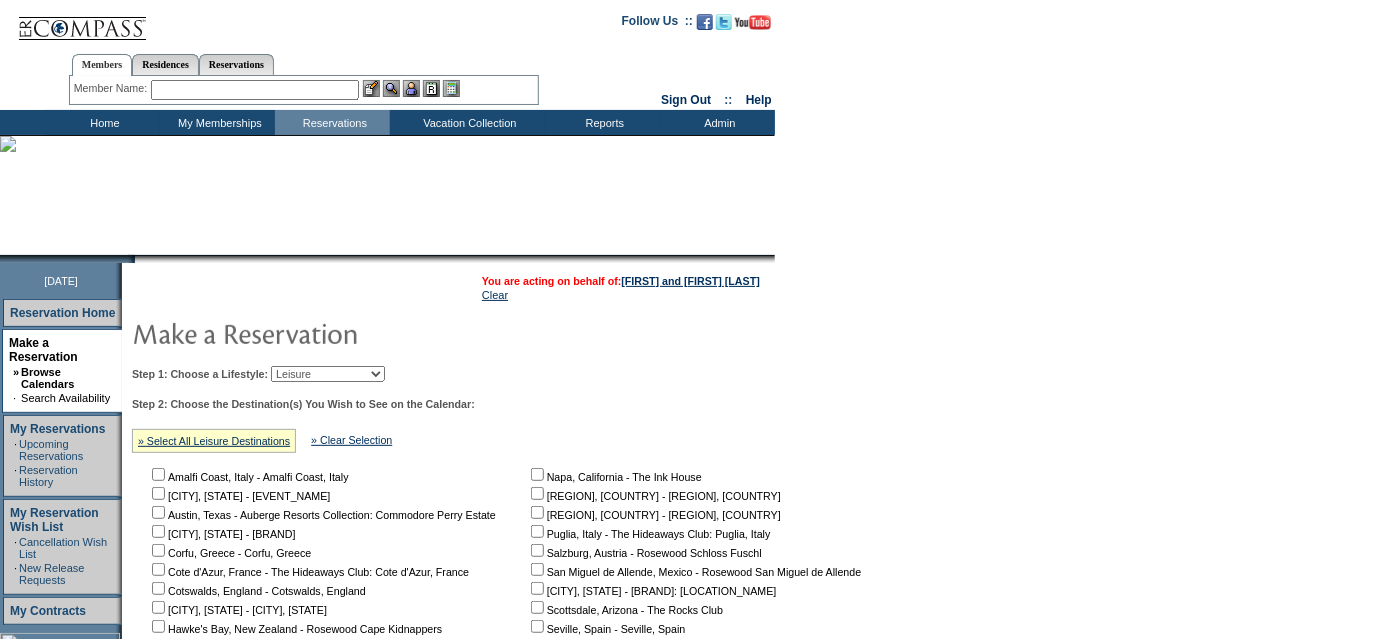click on "[REGION], [COUNTRY] - [REGION], [COUNTRY]" at bounding box center [654, 496] 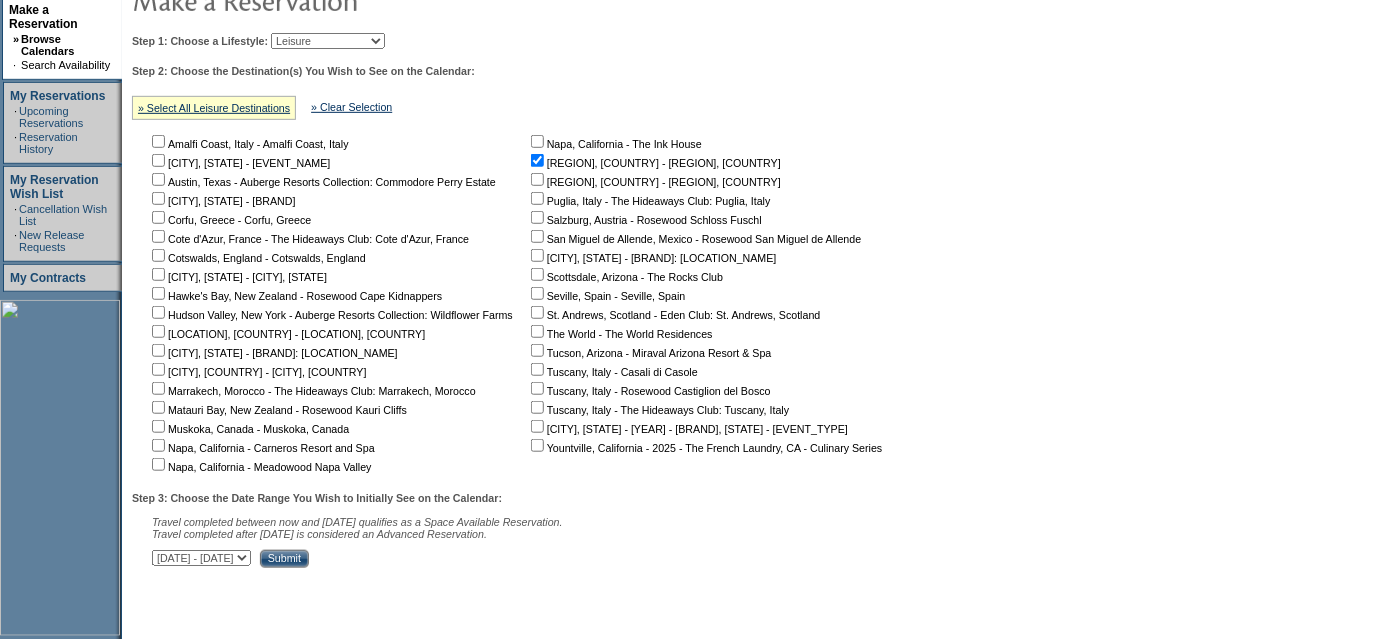 scroll, scrollTop: 433, scrollLeft: 0, axis: vertical 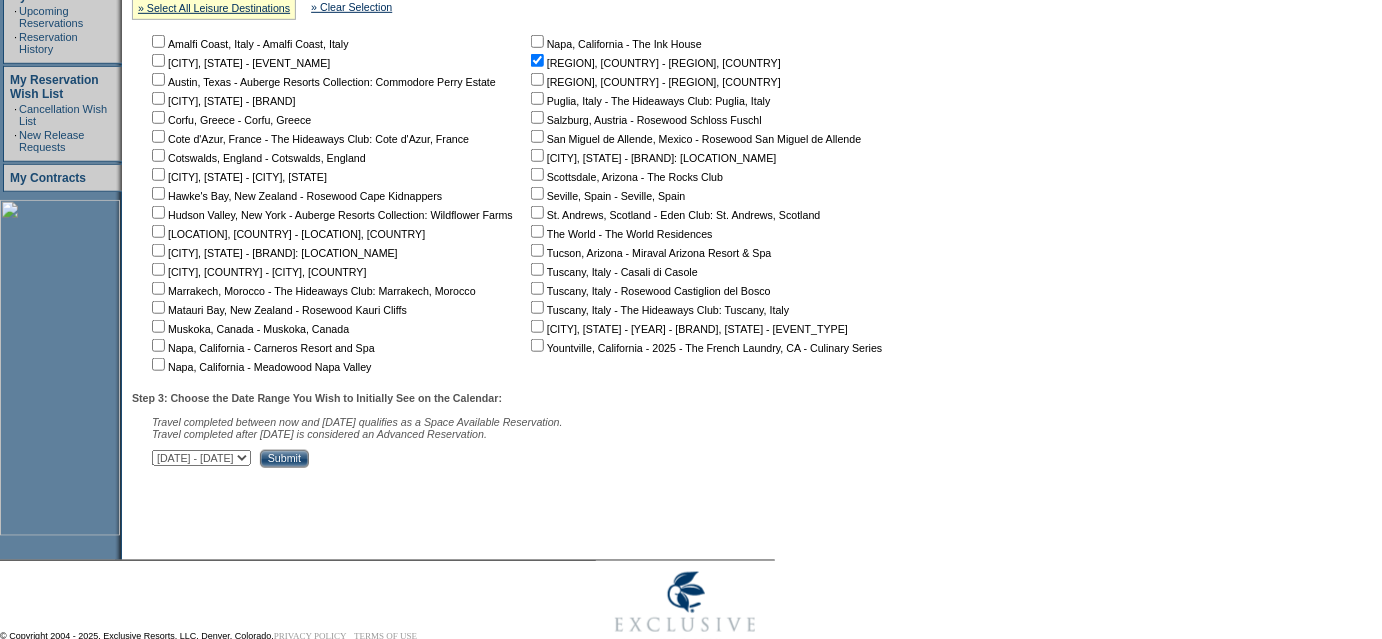 click on "Submit" at bounding box center (284, 459) 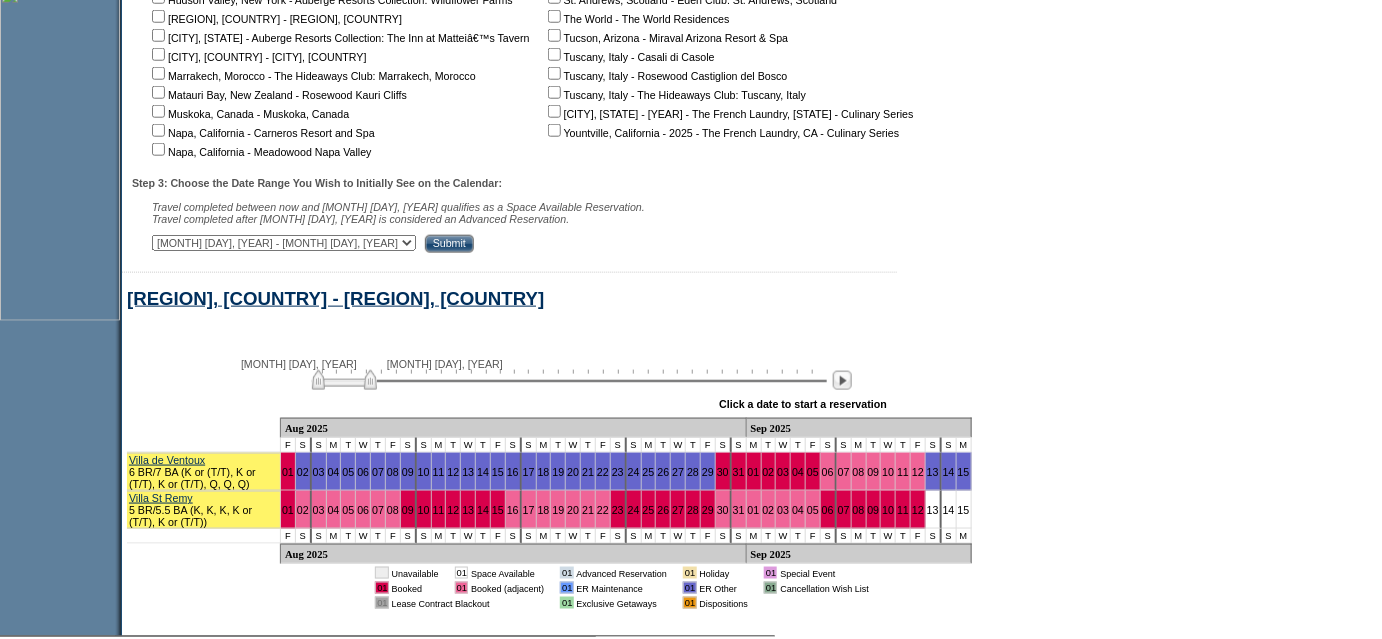scroll, scrollTop: 789, scrollLeft: 0, axis: vertical 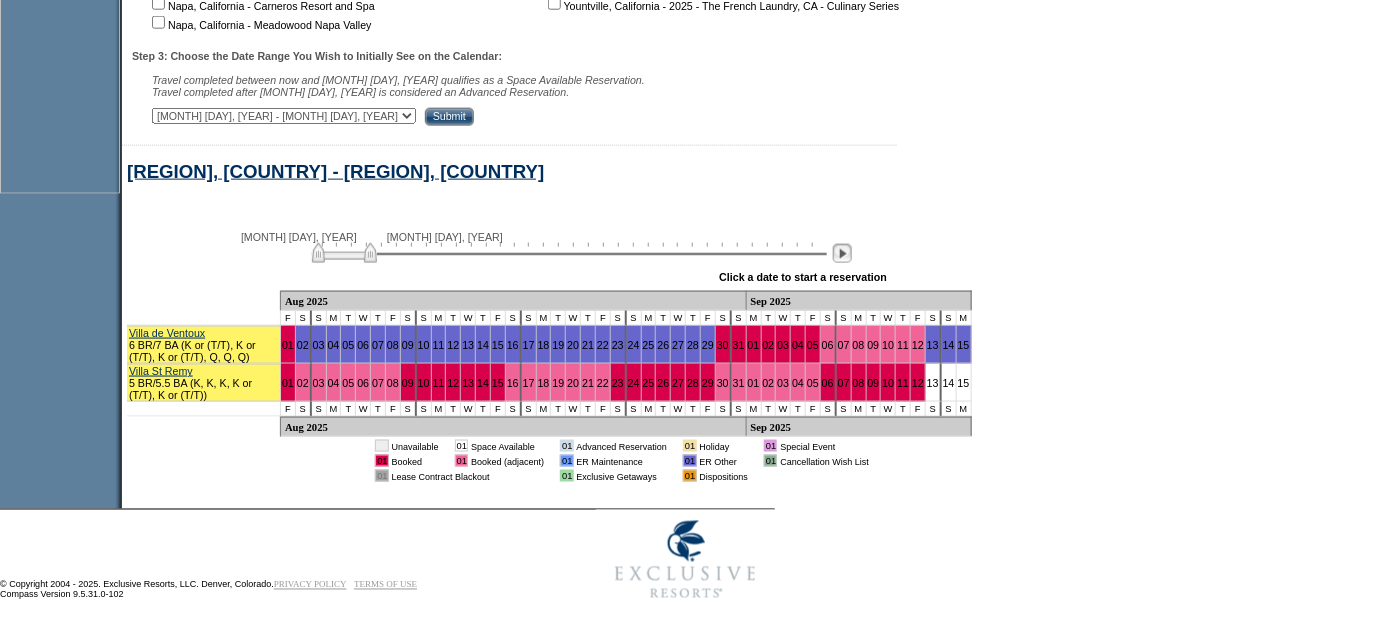 click at bounding box center [842, 253] 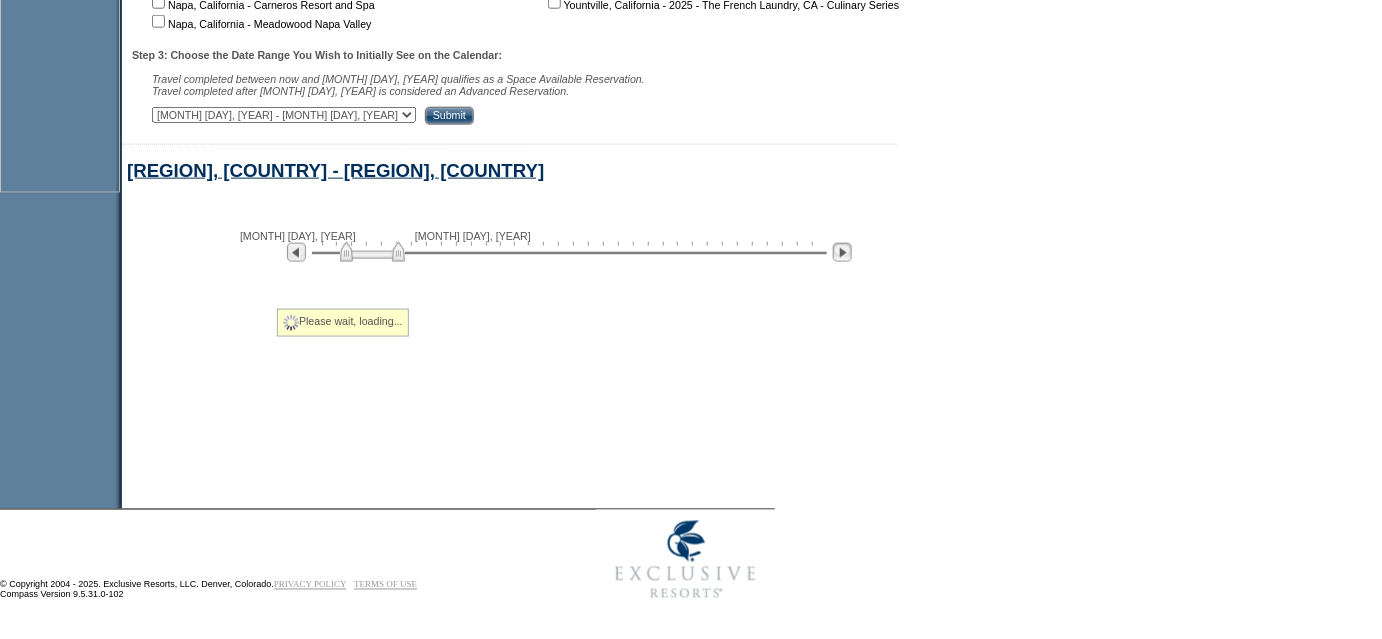 click at bounding box center (842, 252) 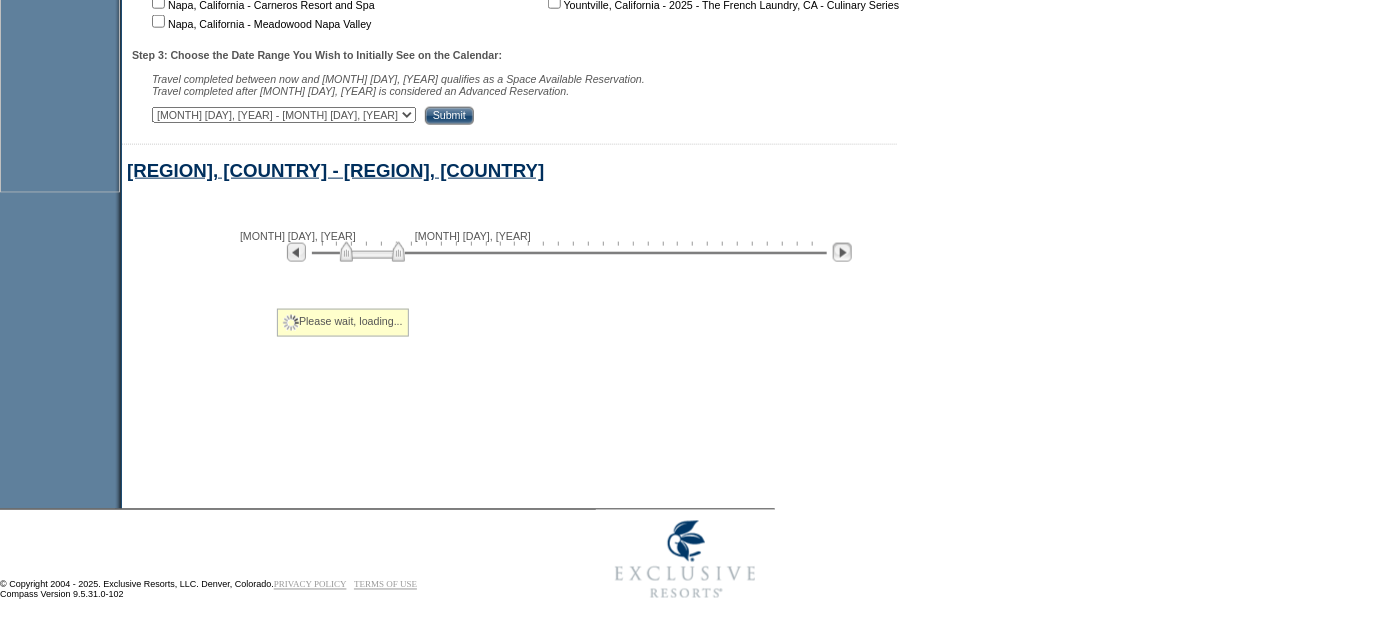 click at bounding box center [842, 252] 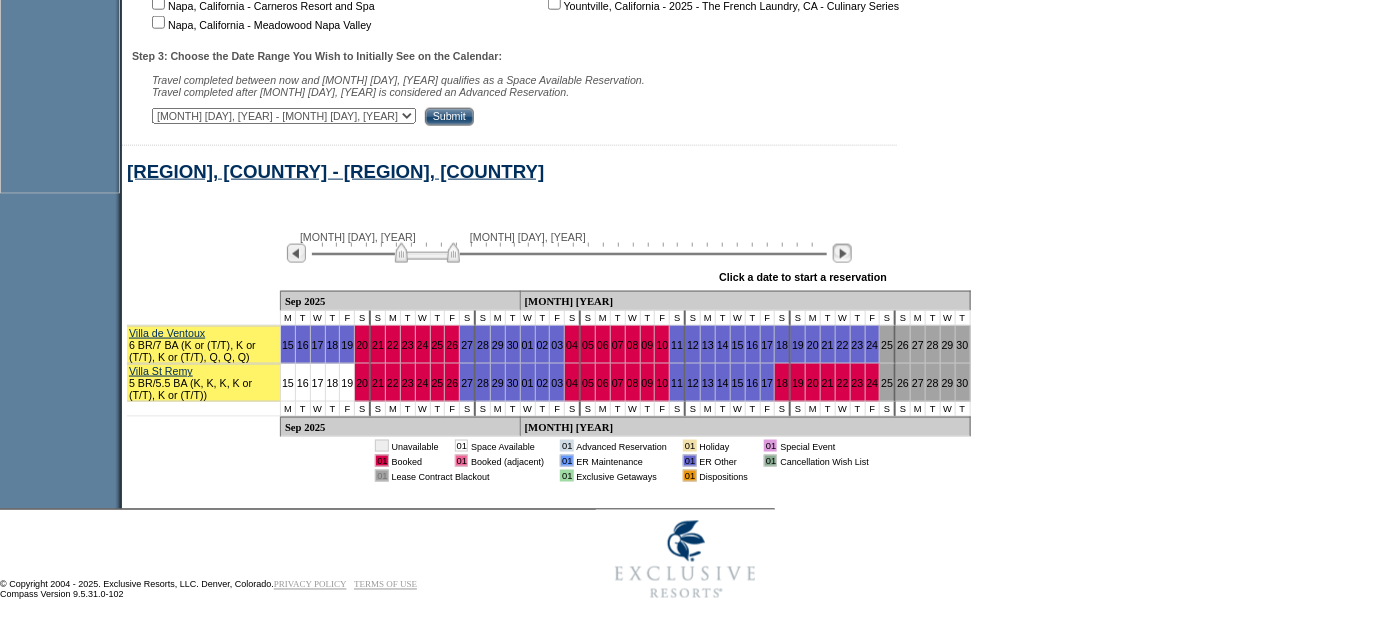 click at bounding box center (842, 253) 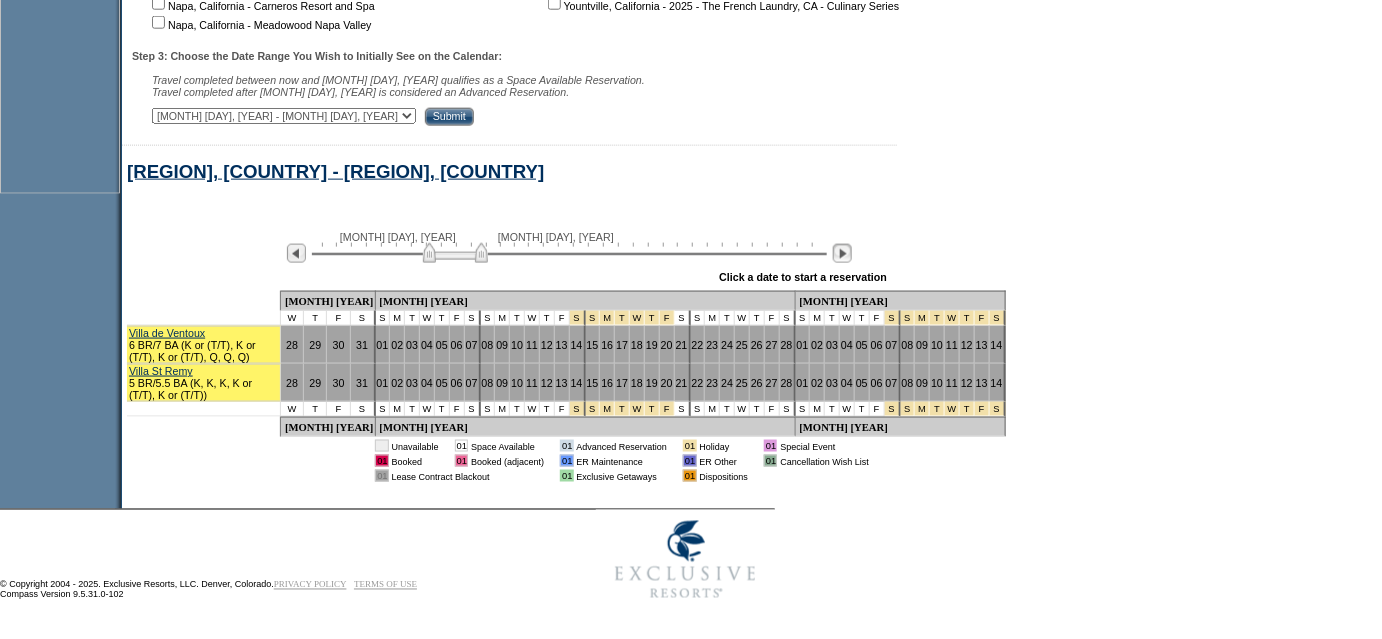 click at bounding box center [842, 253] 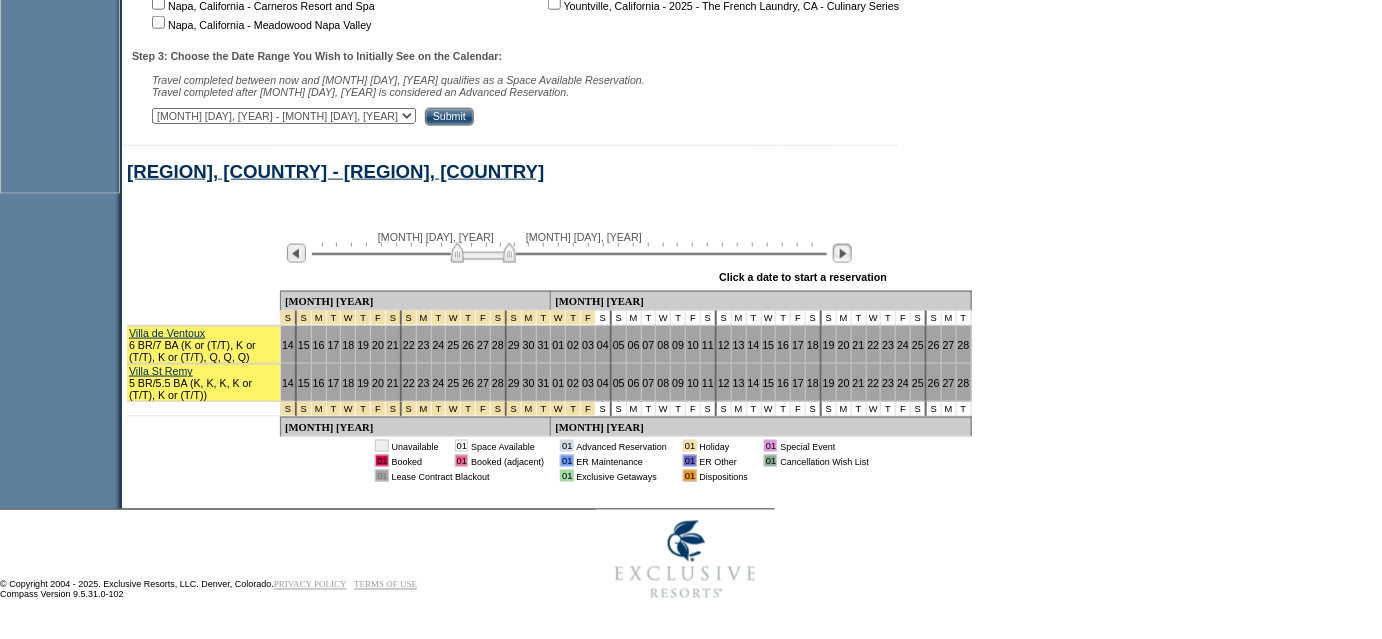 click at bounding box center (842, 253) 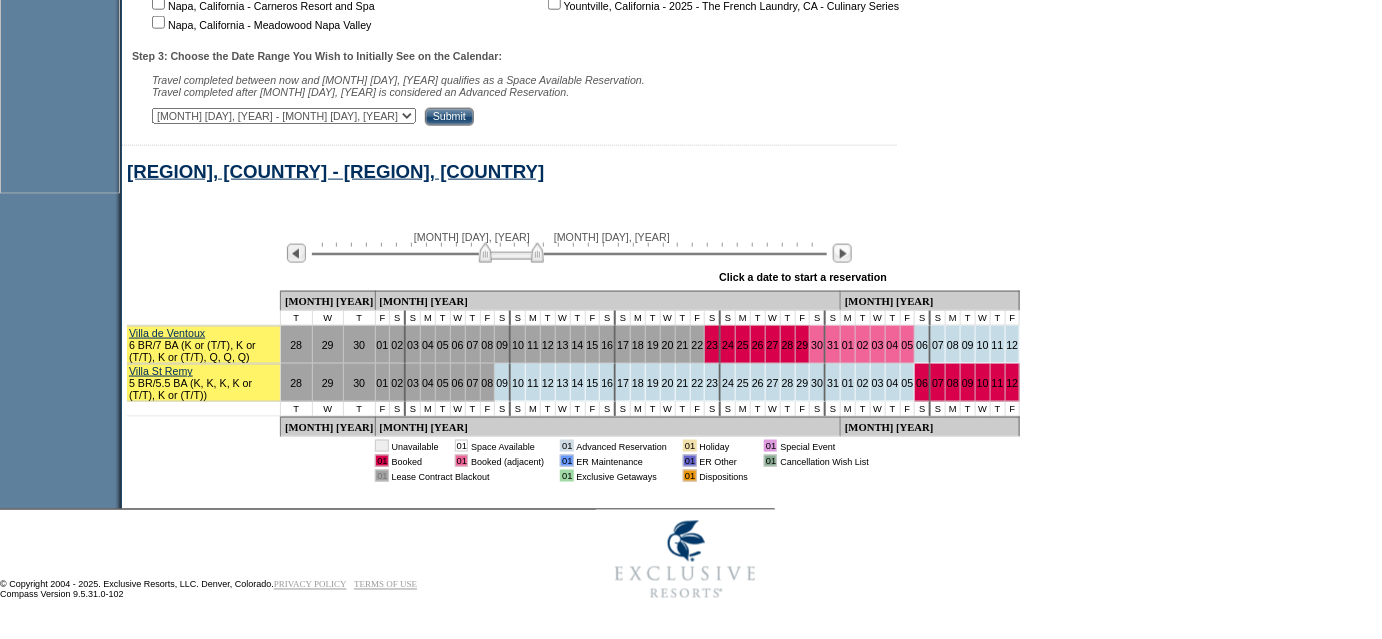 click on "06" at bounding box center (923, 345) 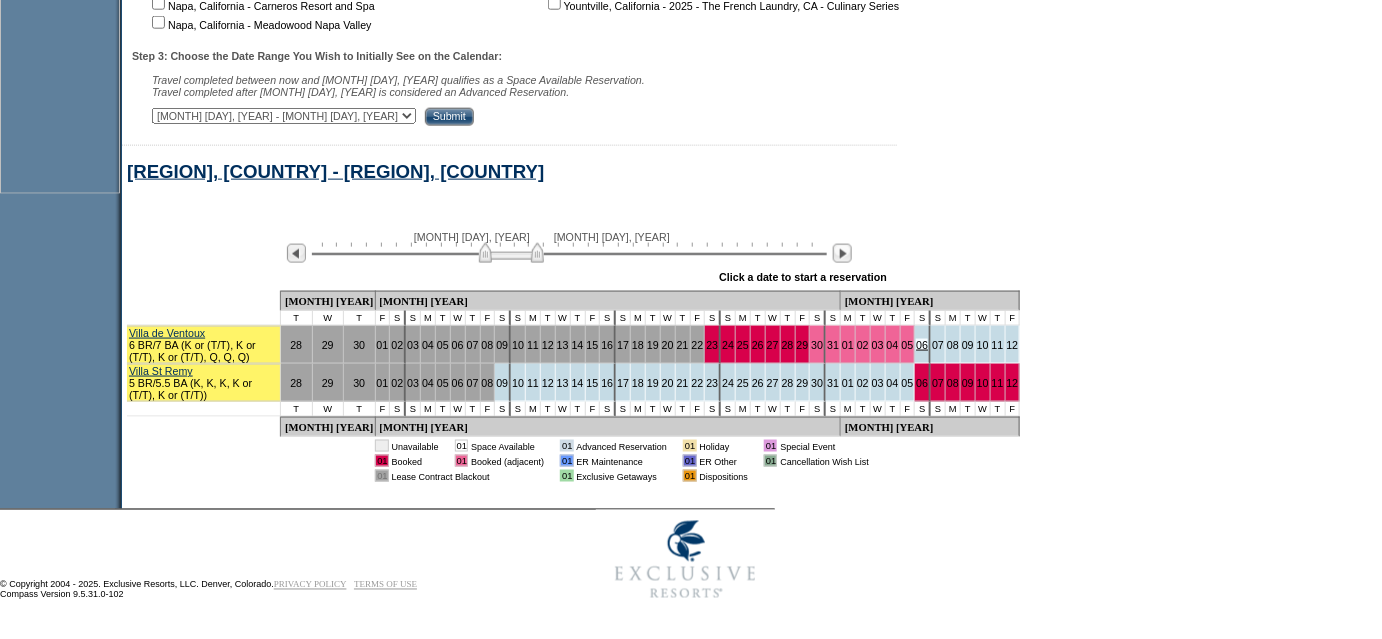 click on "06" at bounding box center [922, 345] 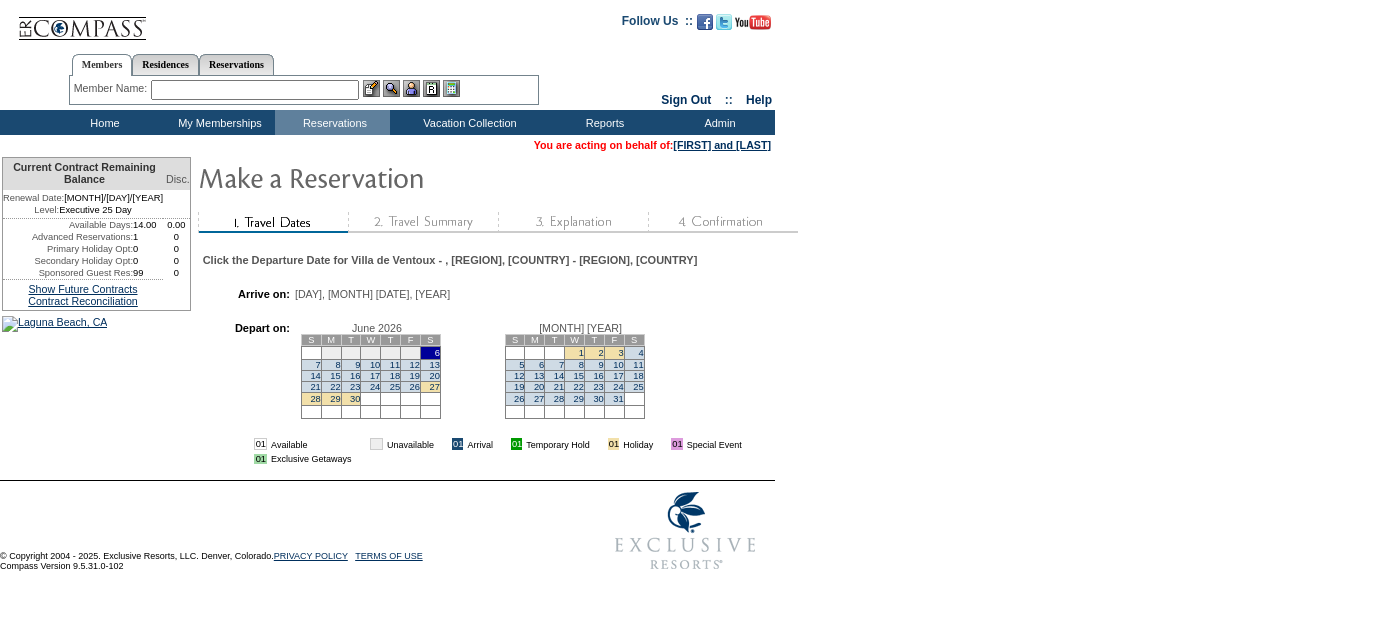 scroll, scrollTop: 0, scrollLeft: 0, axis: both 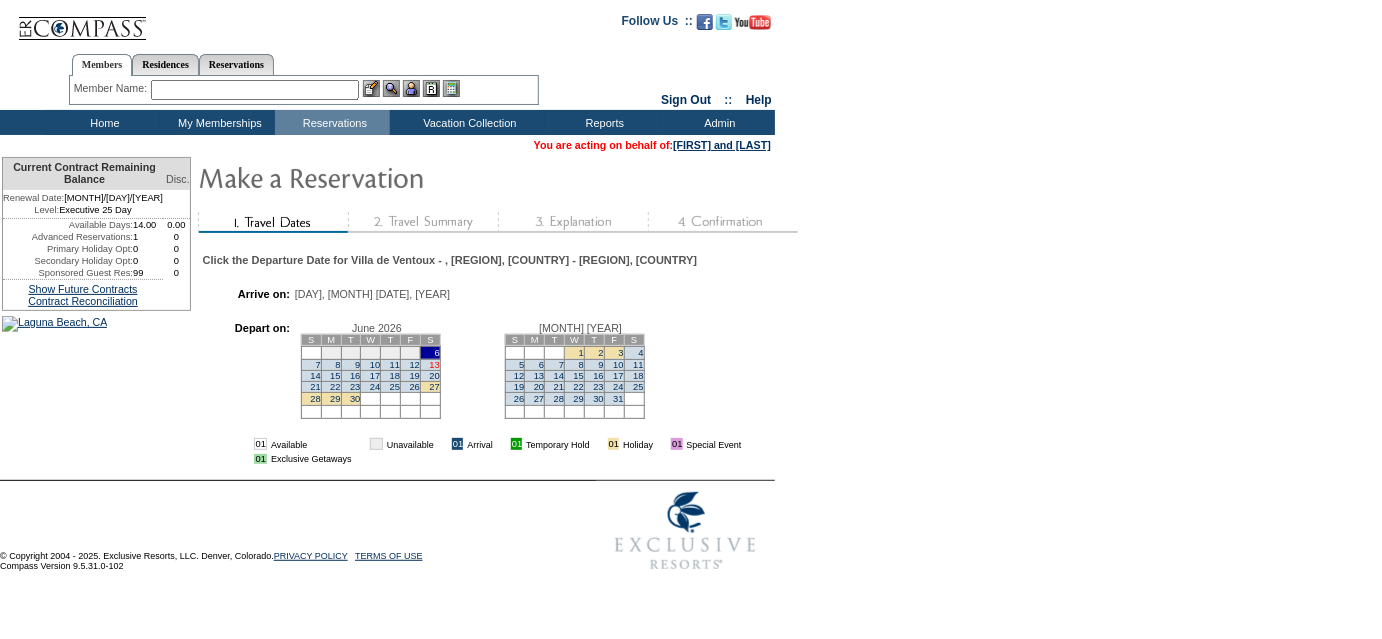 click on "13" at bounding box center (435, 365) 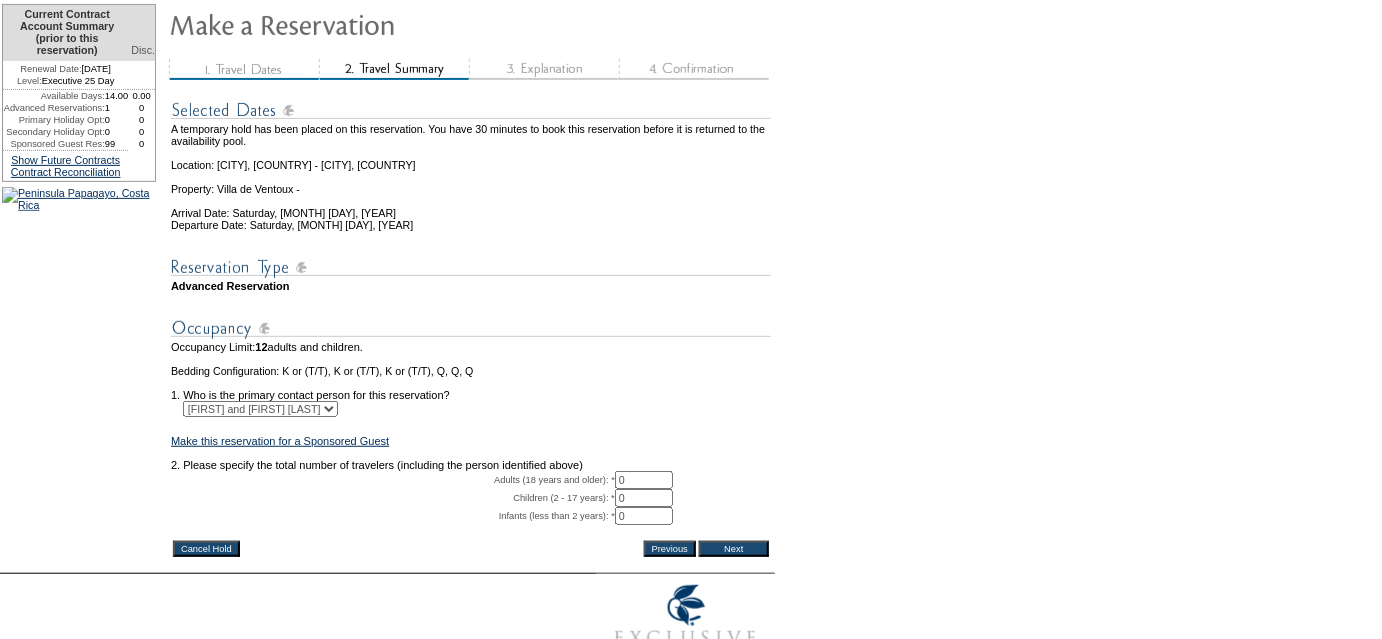 scroll, scrollTop: 268, scrollLeft: 0, axis: vertical 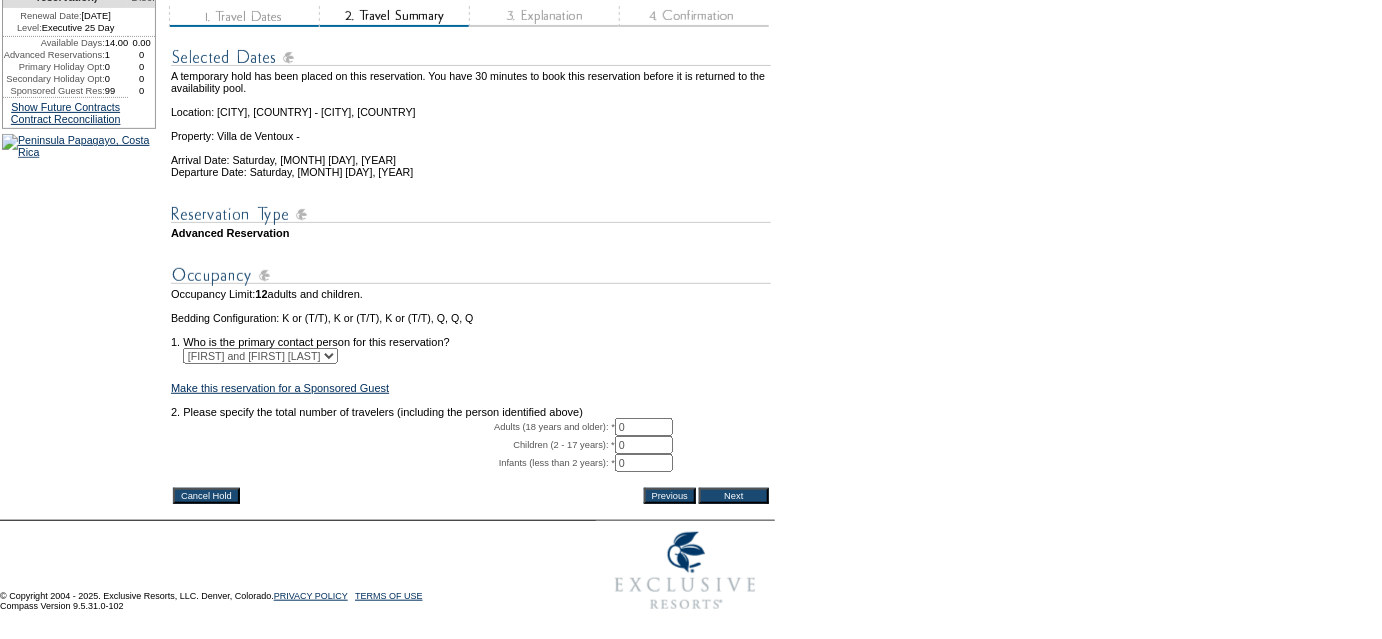 click on "0" at bounding box center [644, 427] 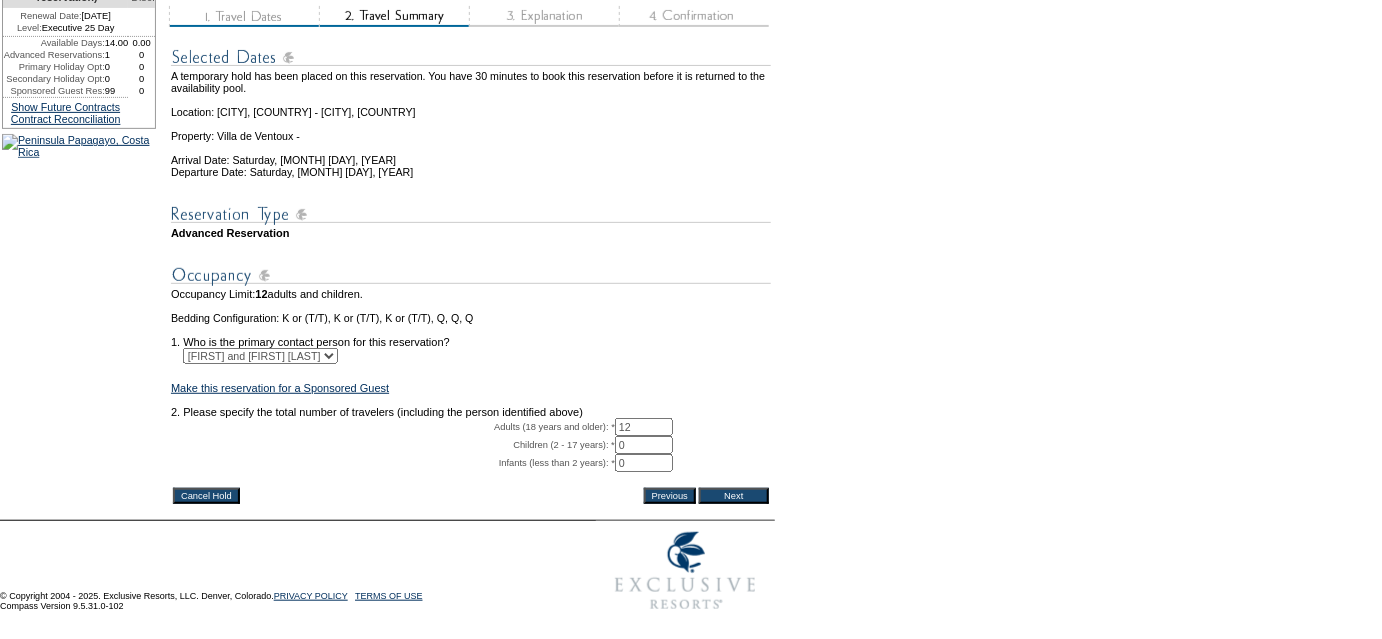 type on "12" 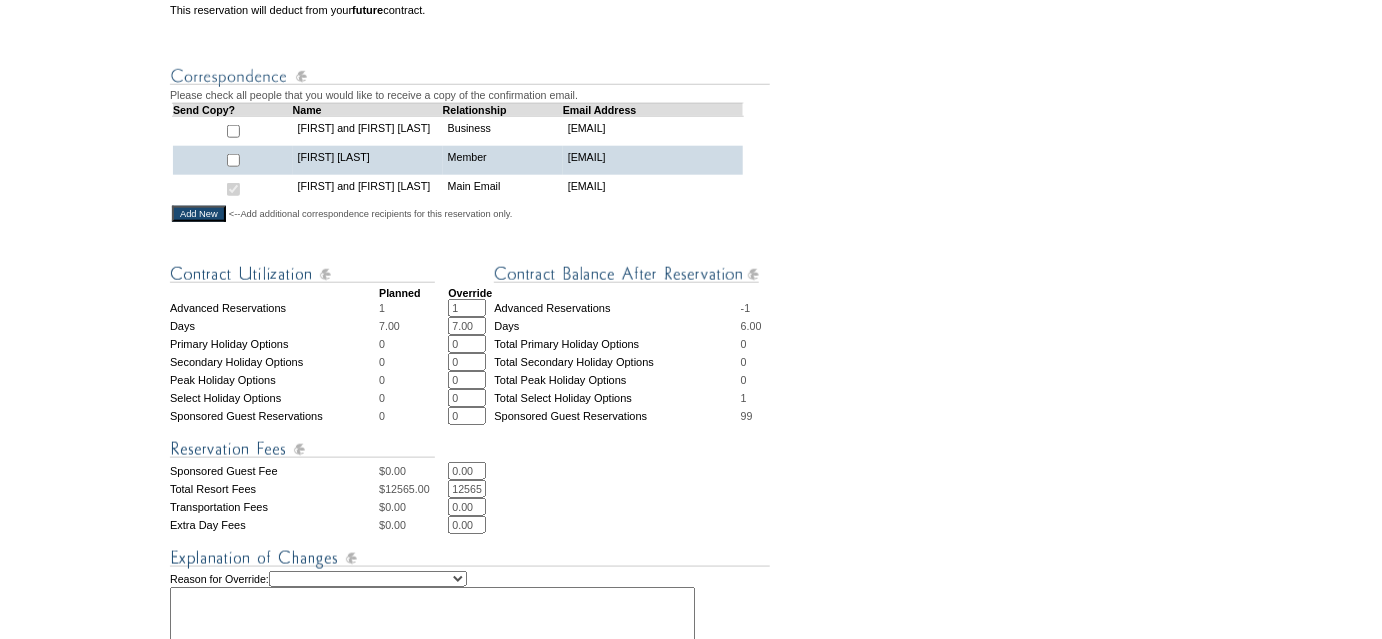 scroll, scrollTop: 727, scrollLeft: 0, axis: vertical 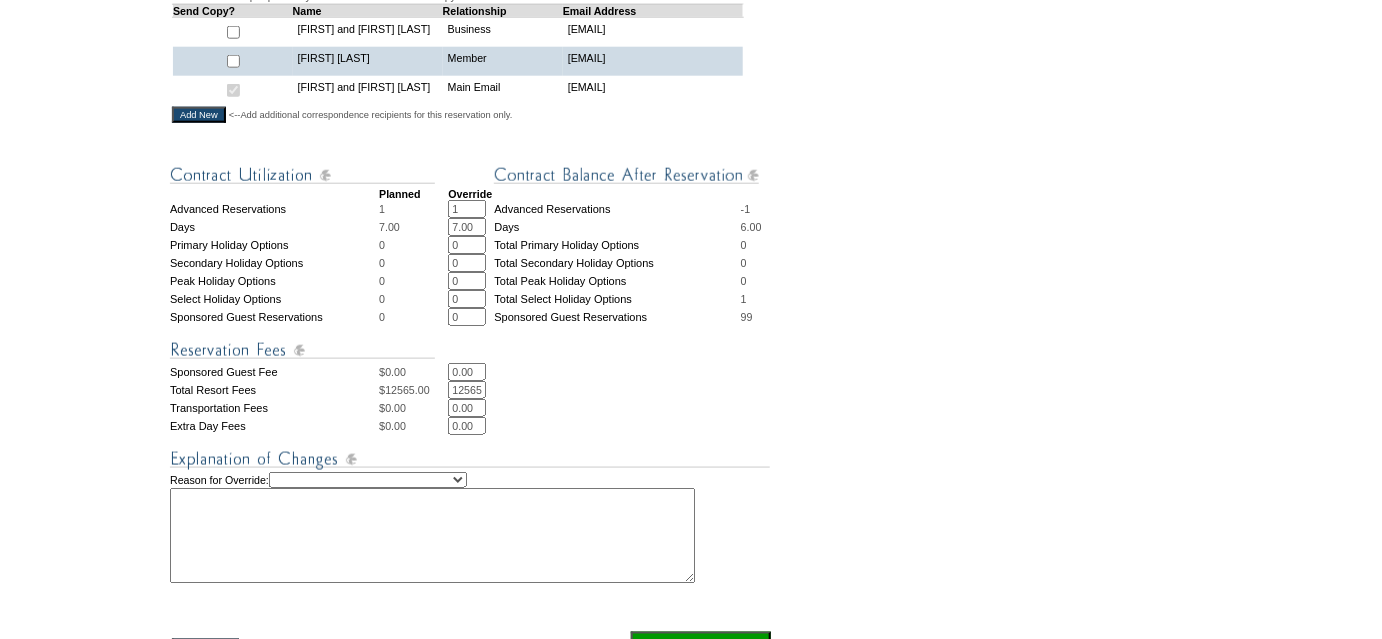 click on "Creating Continuous Stay
Days Rebooked After Cancellation
Editing Occupant
Experiential / Hotel / Partner / Charity
Holiday Token Exchange
Operations Recosting
Pacification
Pacification – New Member
Program-Specific Discount
Reserved Rollover Available
Sales Exception
Travel Date Adjustment" at bounding box center [368, 480] 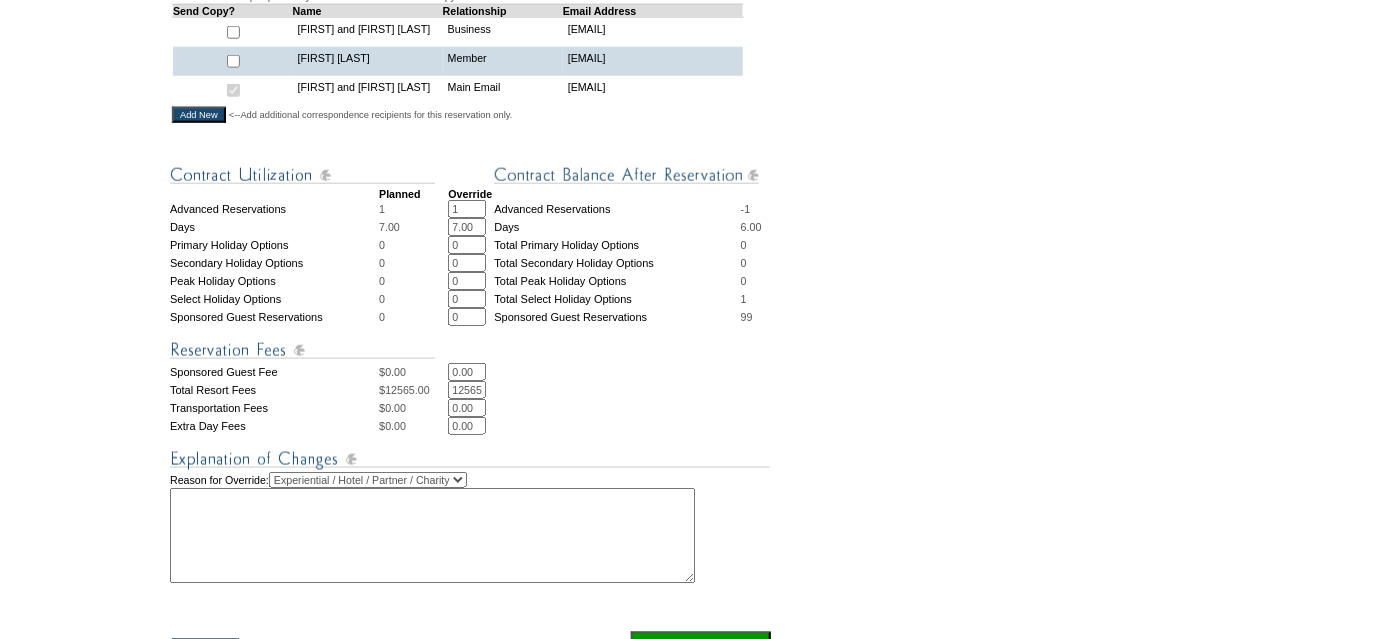 click on "Creating Continuous Stay
Days Rebooked After Cancellation
Editing Occupant
Experiential / Hotel / Partner / Charity
Holiday Token Exchange
Operations Recosting
Pacification
Pacification – New Member
Program-Specific Discount
Reserved Rollover Available
Sales Exception
Travel Date Adjustment" at bounding box center (368, 480) 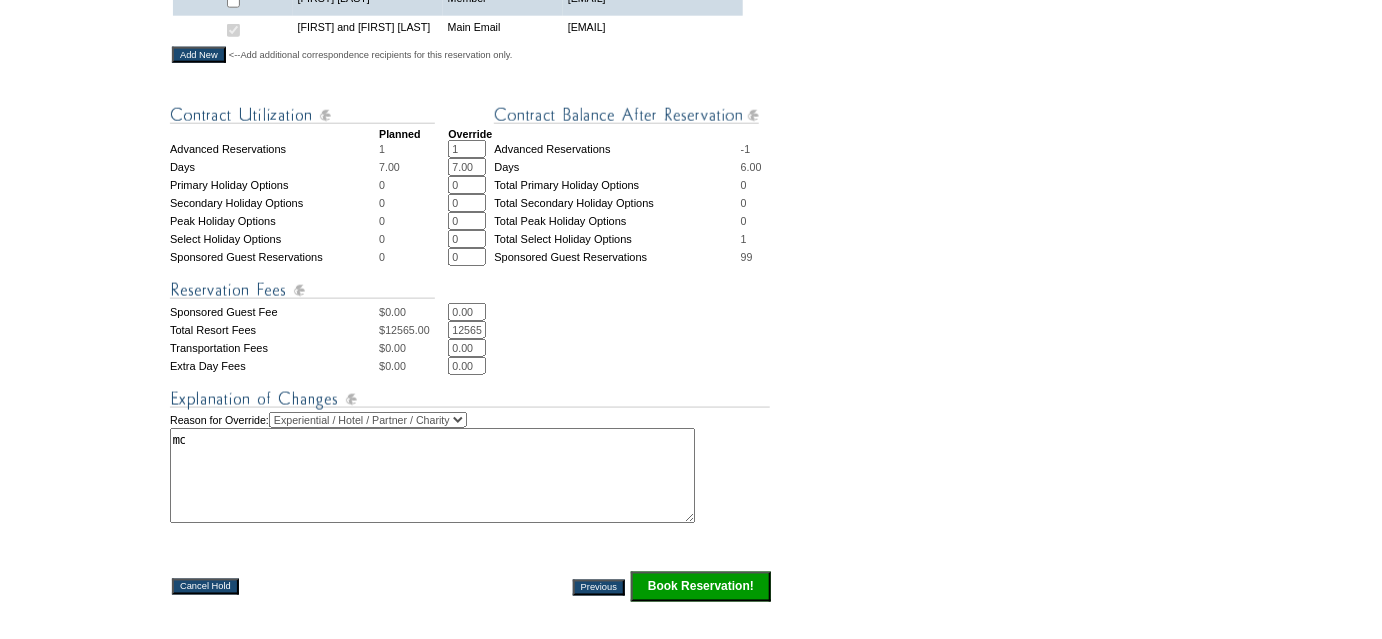 scroll, scrollTop: 909, scrollLeft: 0, axis: vertical 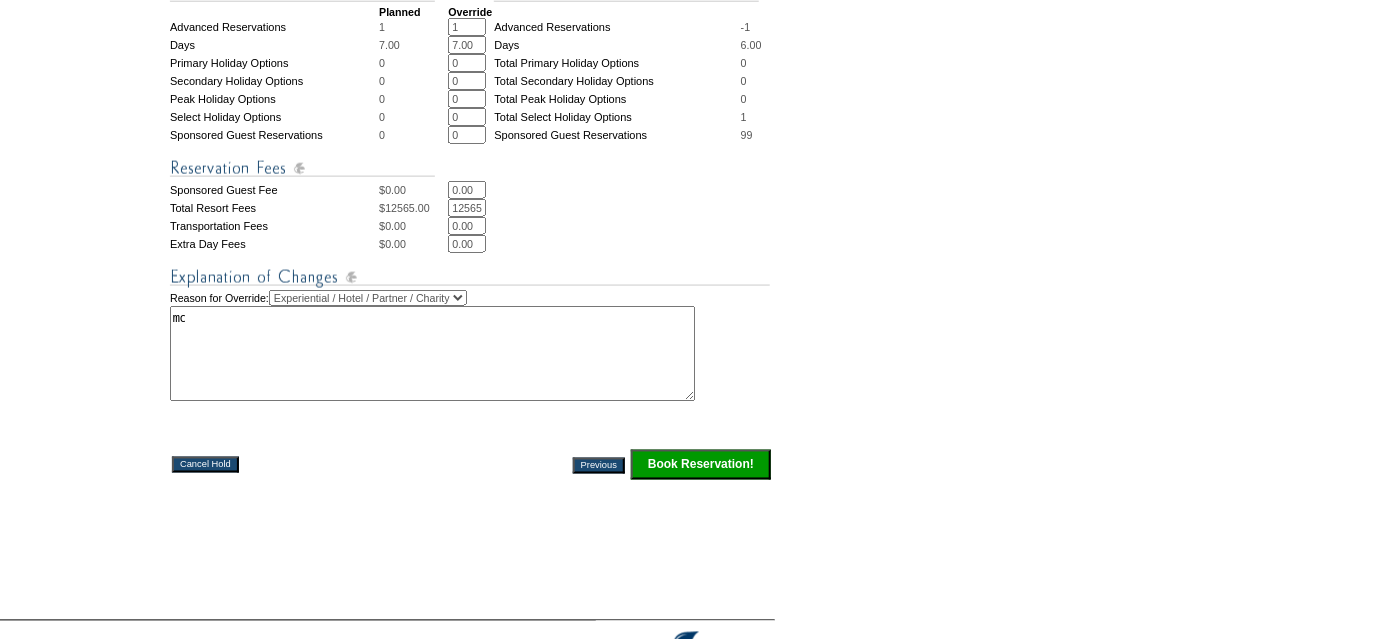 type on "mc" 